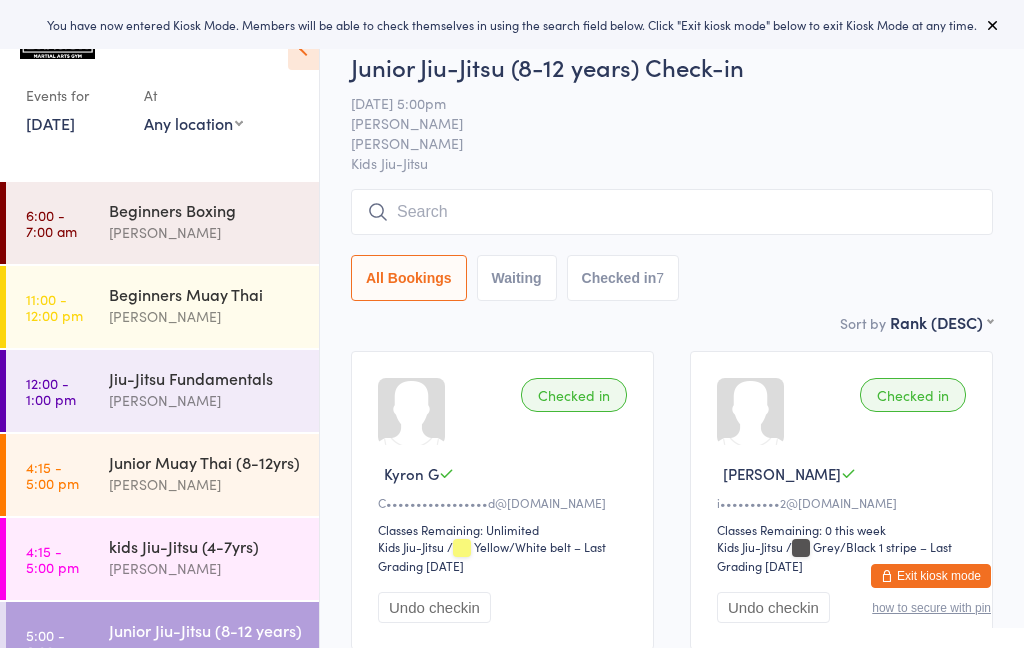scroll, scrollTop: 0, scrollLeft: 0, axis: both 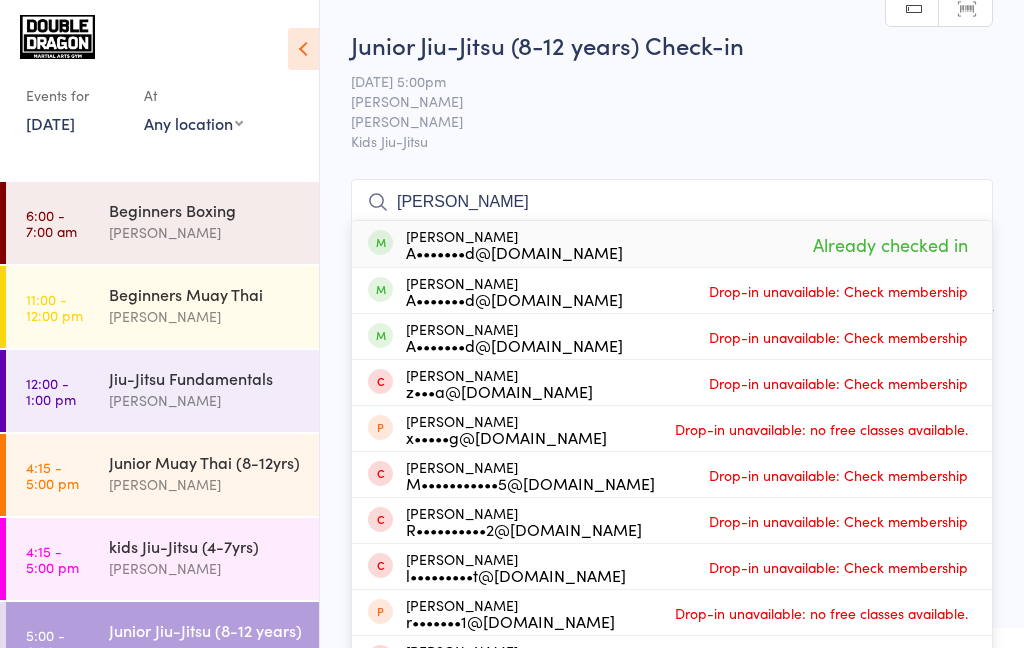 click on "[PERSON_NAME]" at bounding box center [656, 121] 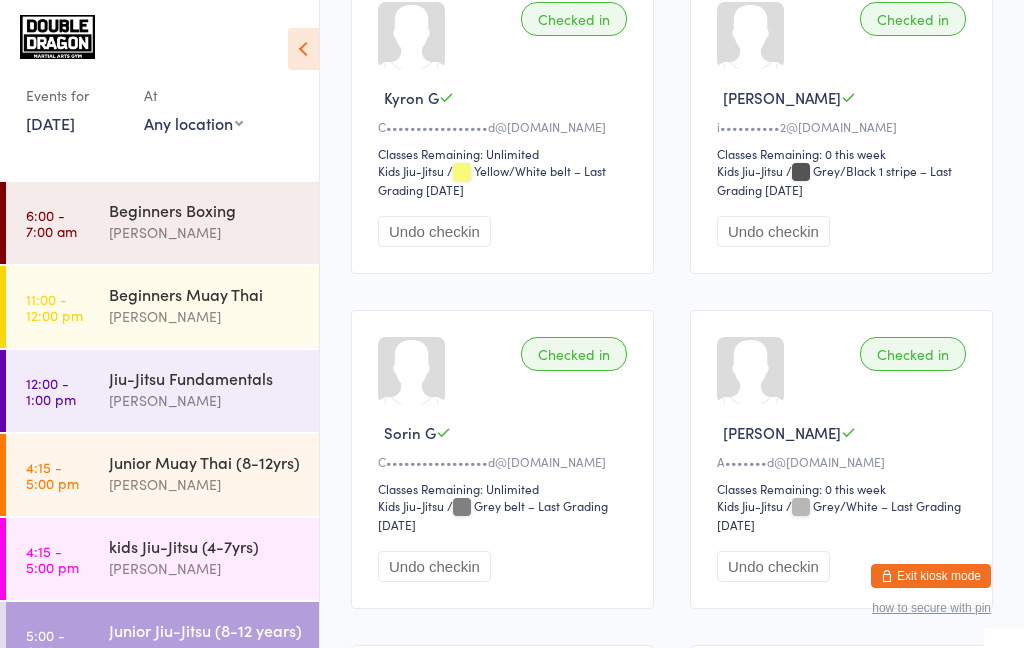 scroll, scrollTop: 0, scrollLeft: 0, axis: both 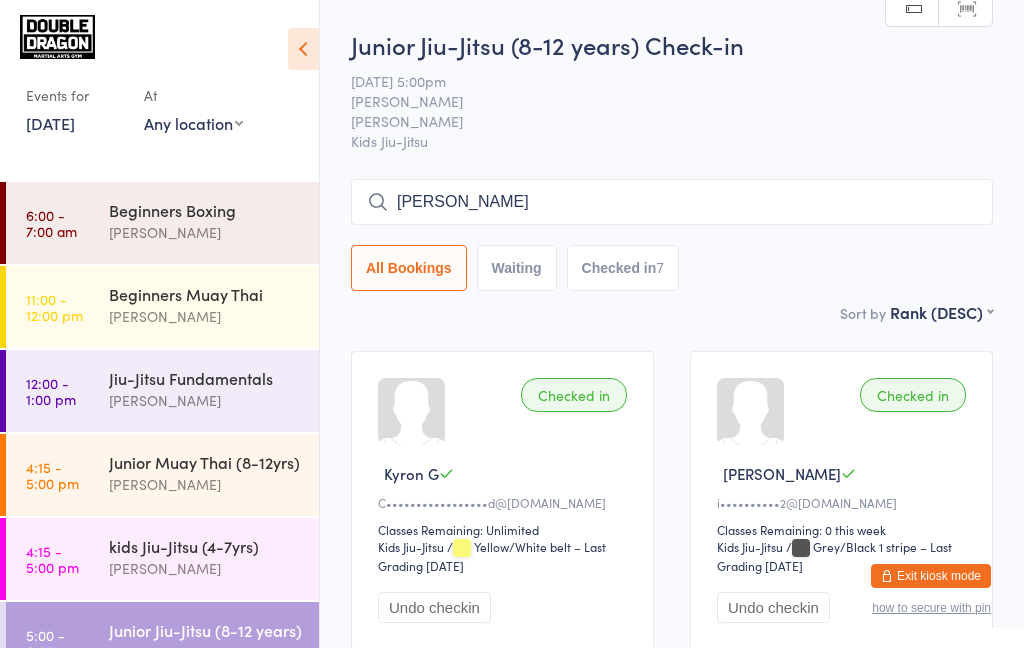 click on "Ryan gothard" at bounding box center (672, 202) 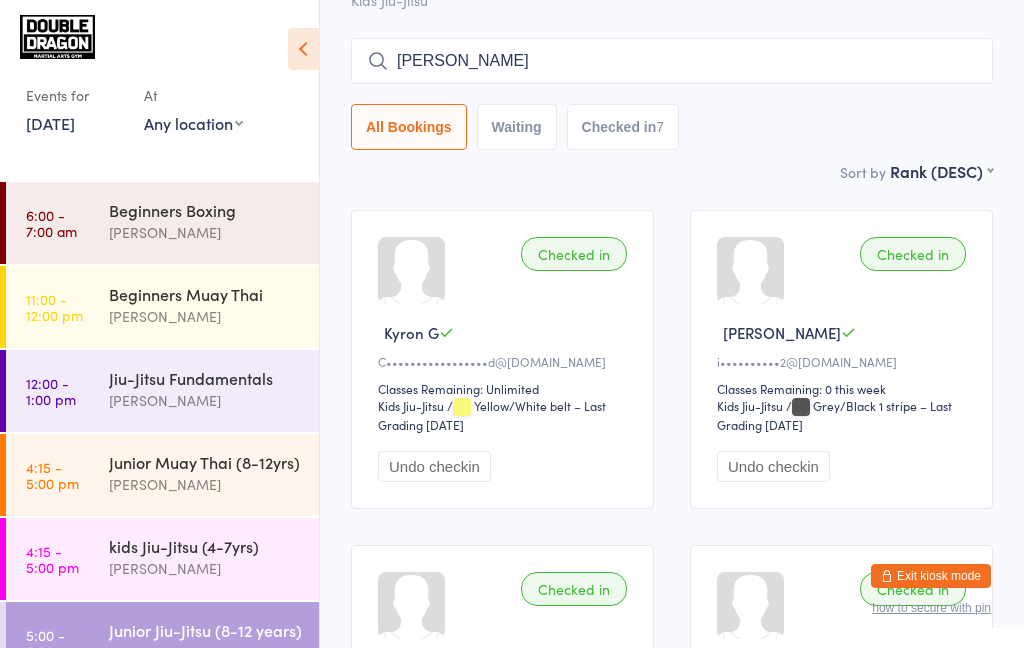 scroll, scrollTop: 180, scrollLeft: 0, axis: vertical 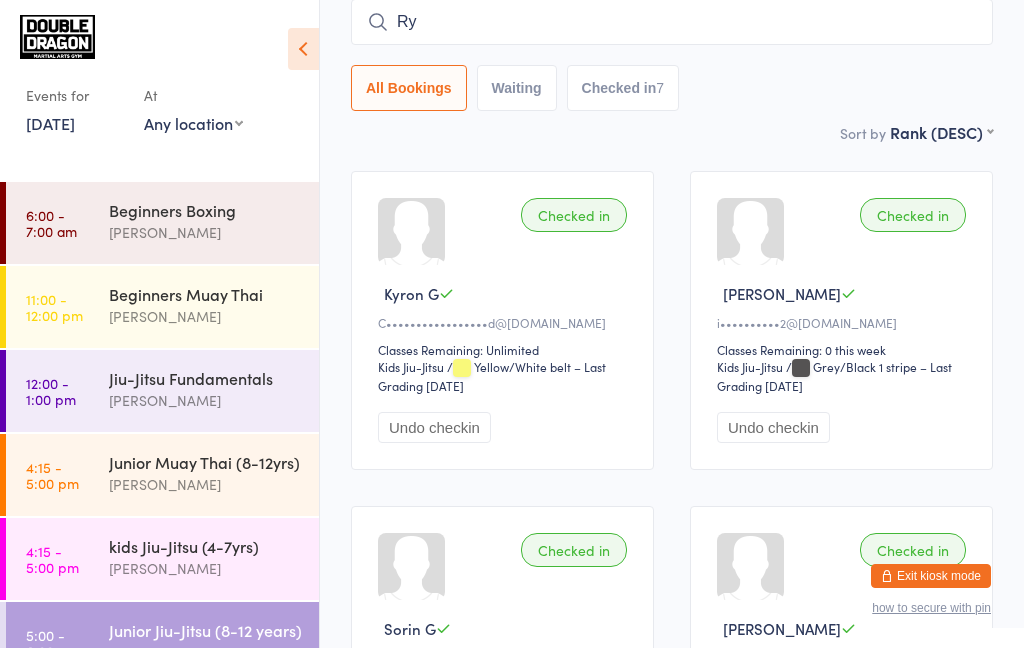 type on "R" 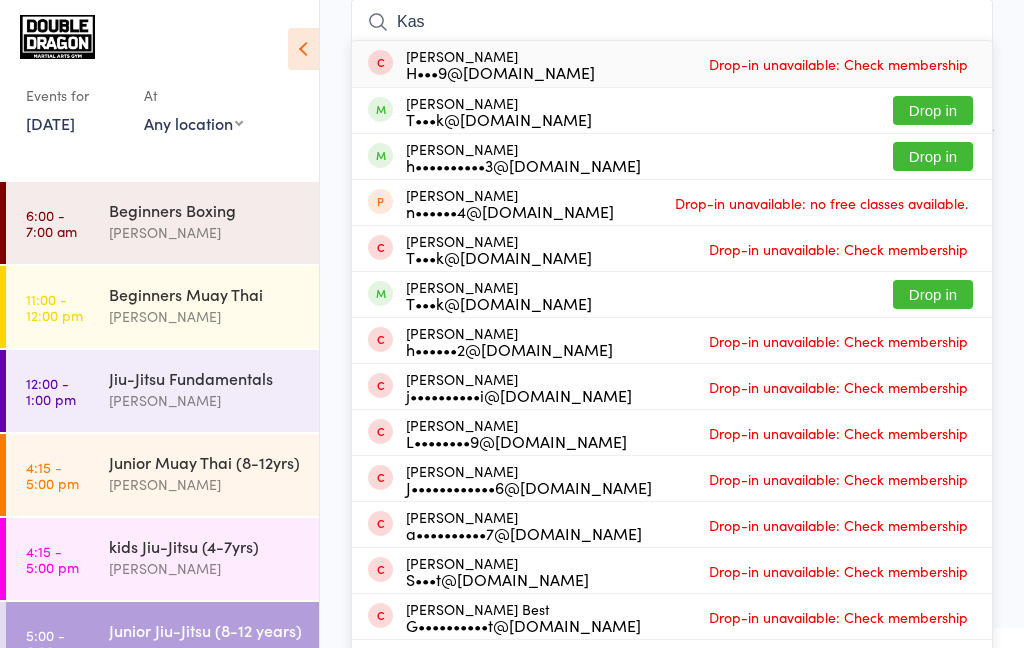 type on "Kas" 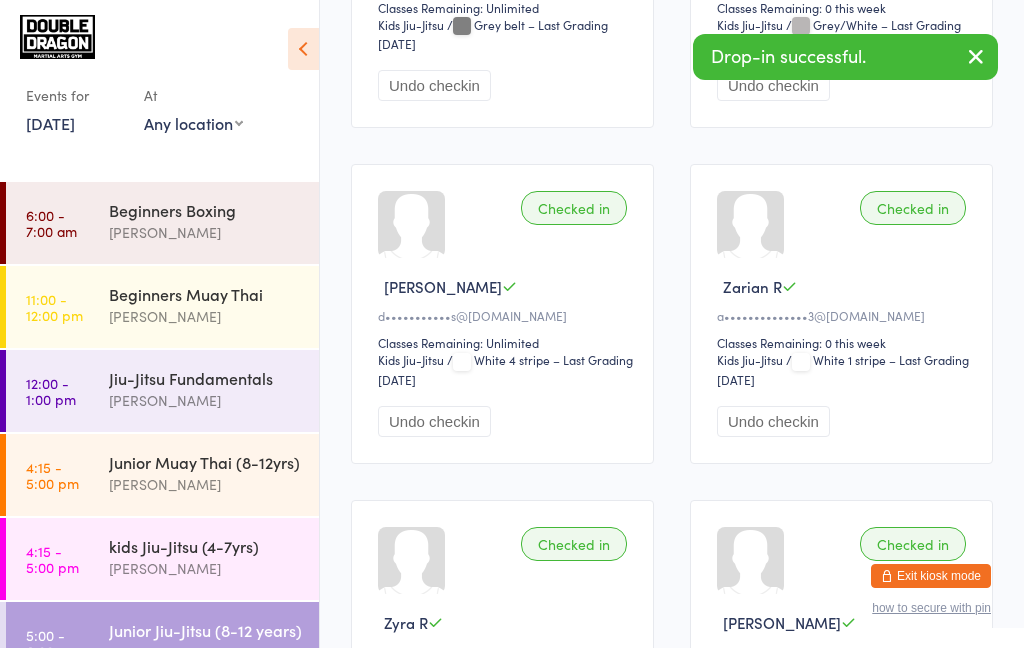 scroll, scrollTop: 0, scrollLeft: 0, axis: both 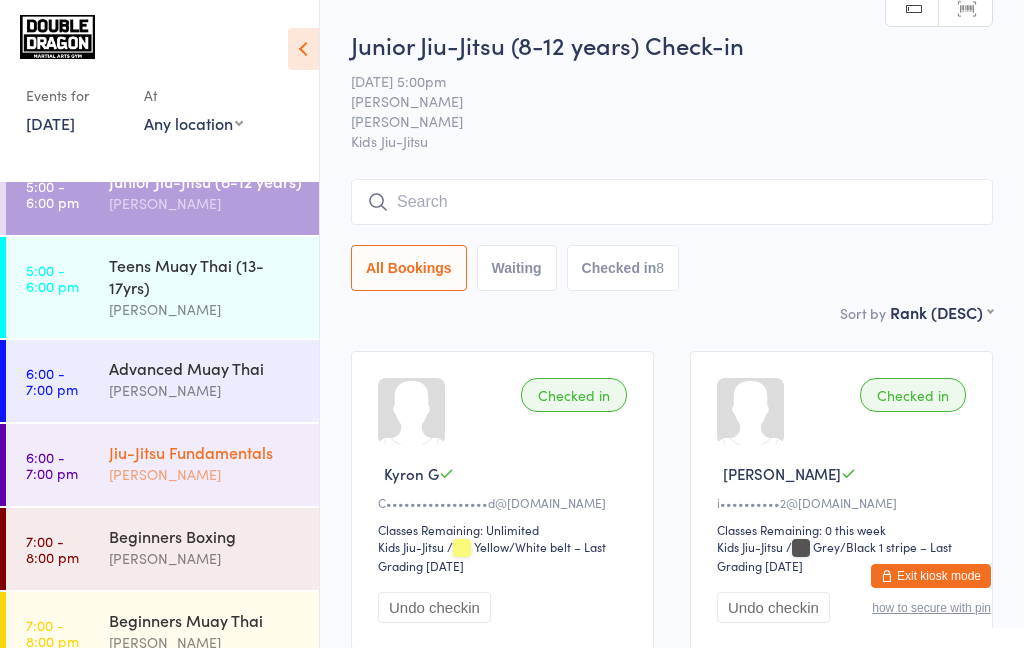 click on "Jiu-Jitsu Fundamentals" at bounding box center (205, 452) 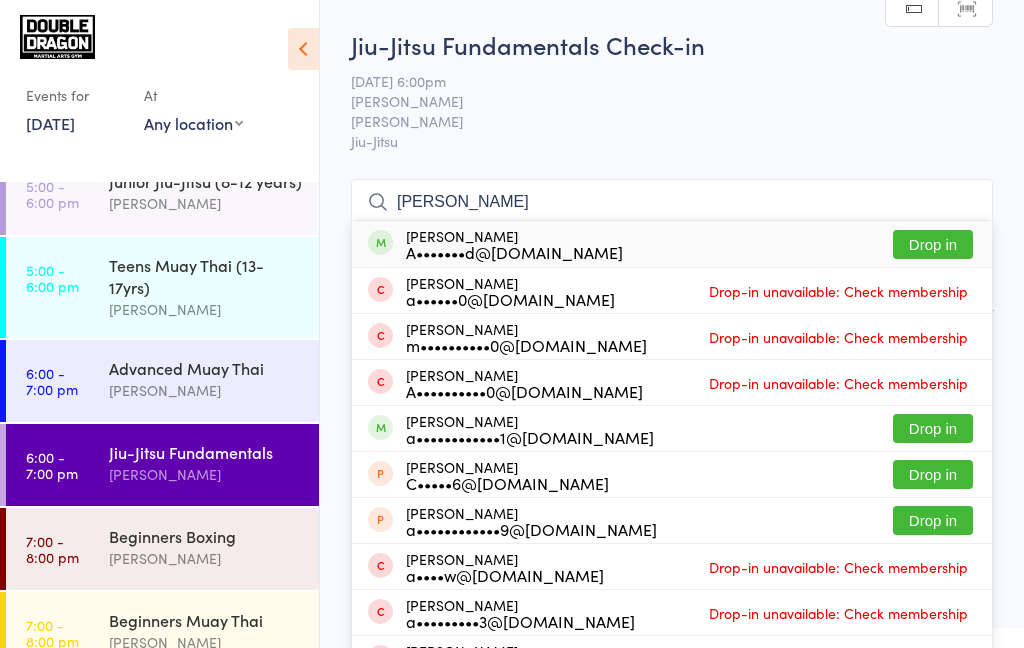 type on "Andrew go" 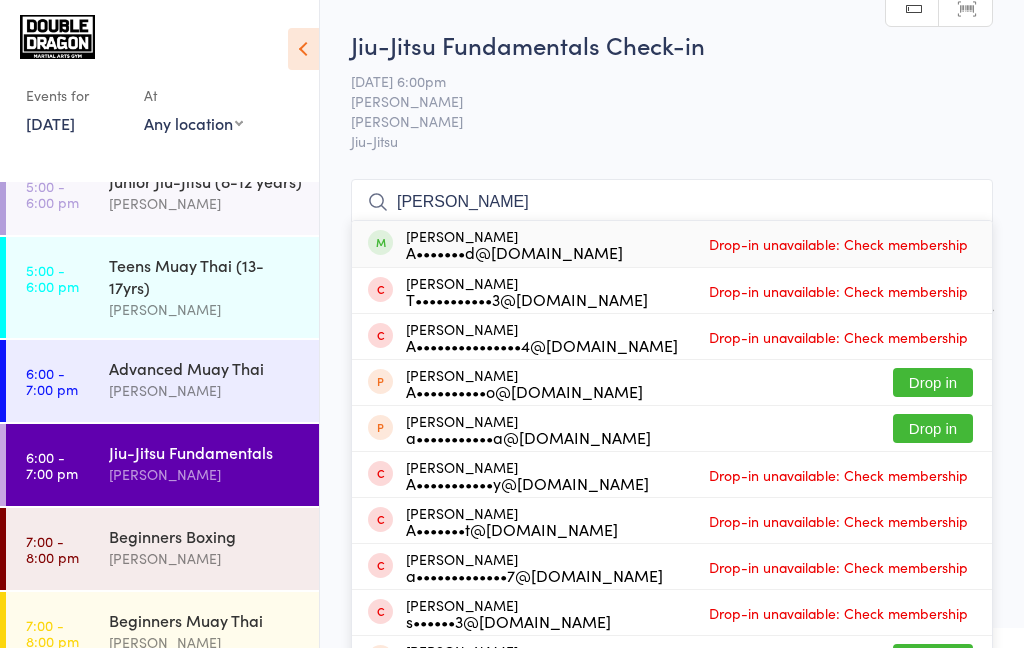 type on "Anthony go" 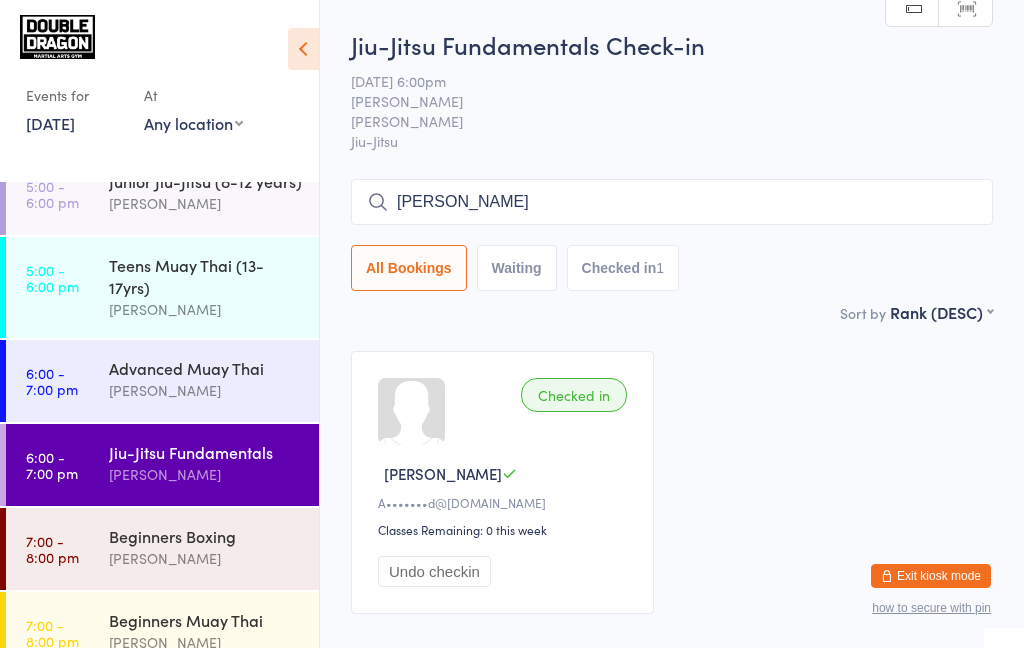 click on "[PERSON_NAME]" at bounding box center [205, 474] 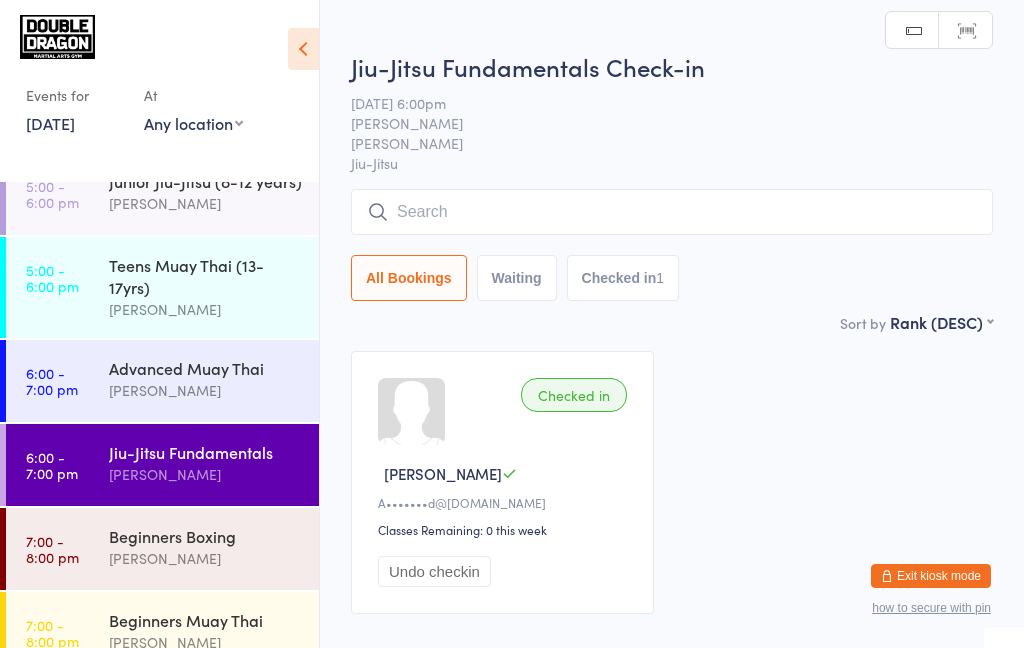 scroll, scrollTop: 0, scrollLeft: 0, axis: both 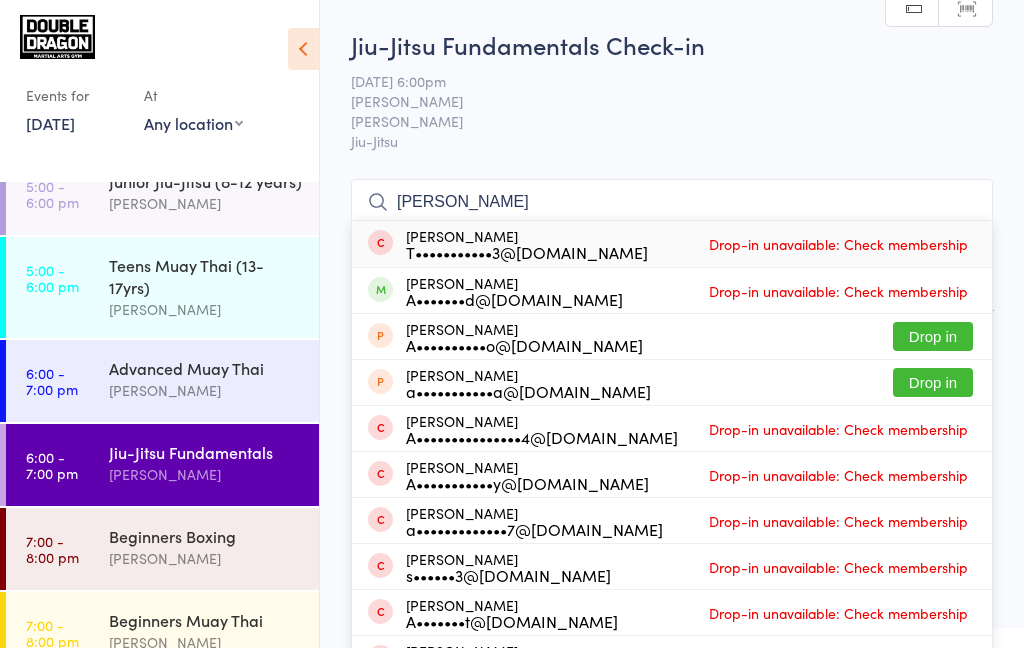 type on "[PERSON_NAME]" 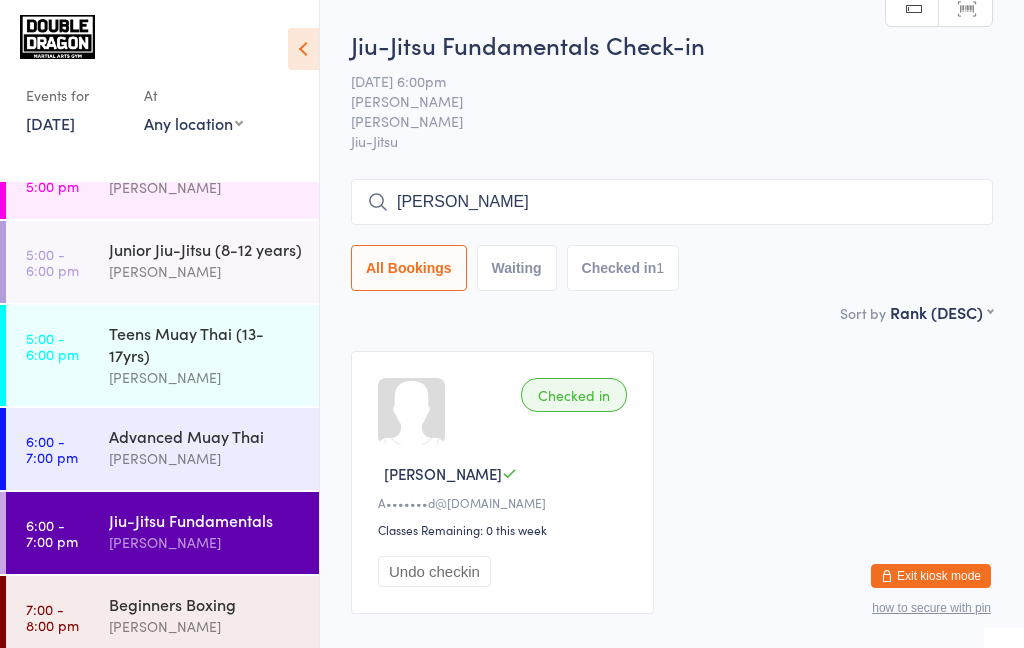 scroll, scrollTop: 383, scrollLeft: 0, axis: vertical 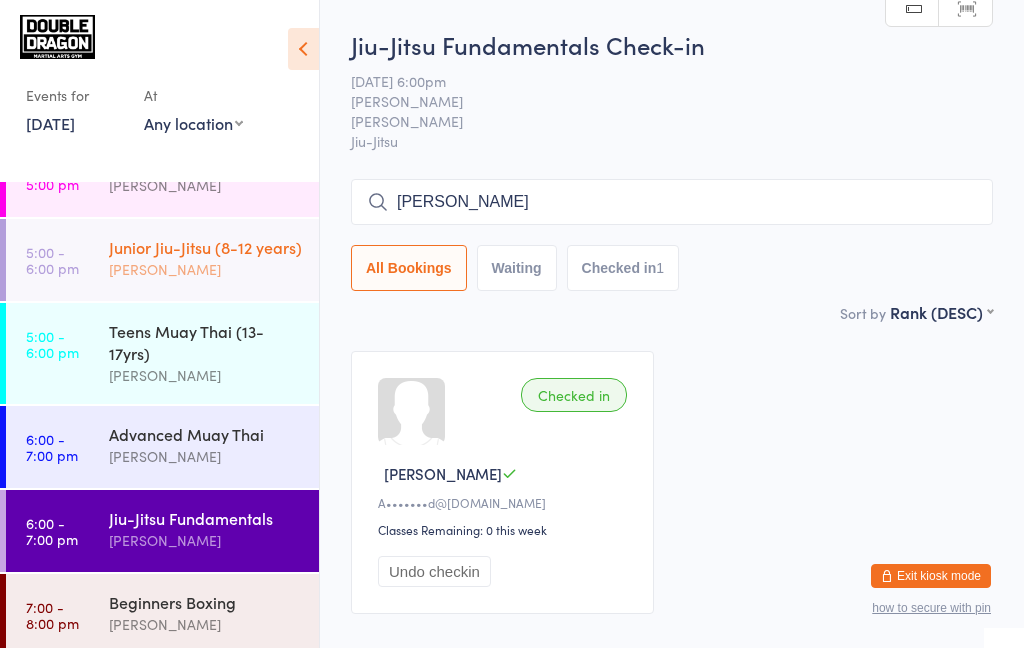 click on "[PERSON_NAME]" at bounding box center (205, 269) 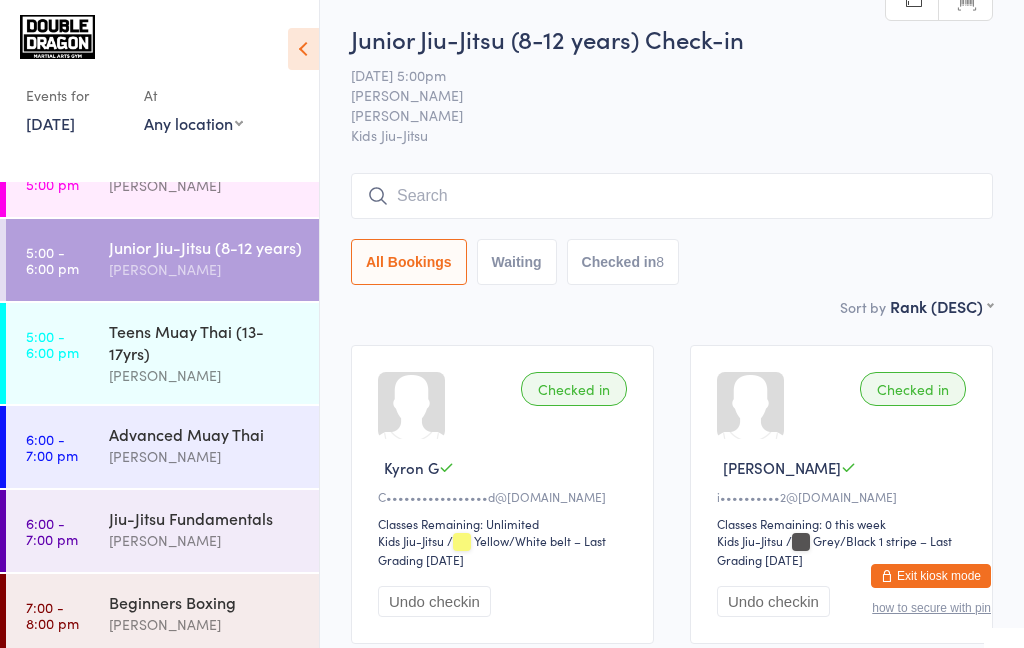 scroll, scrollTop: 0, scrollLeft: 0, axis: both 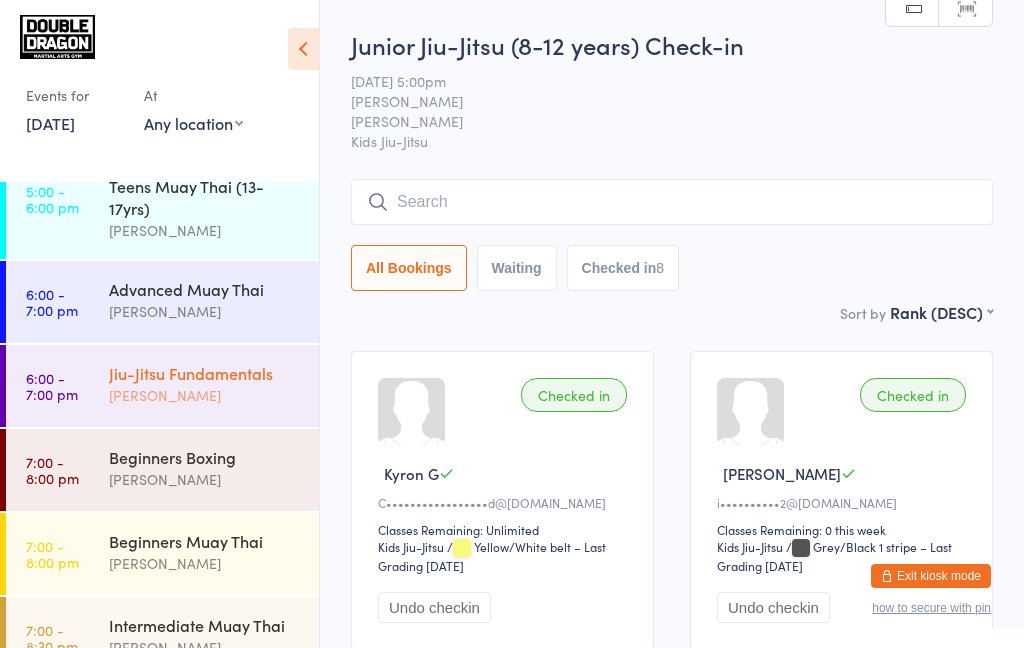 click on "[PERSON_NAME]" at bounding box center [205, 395] 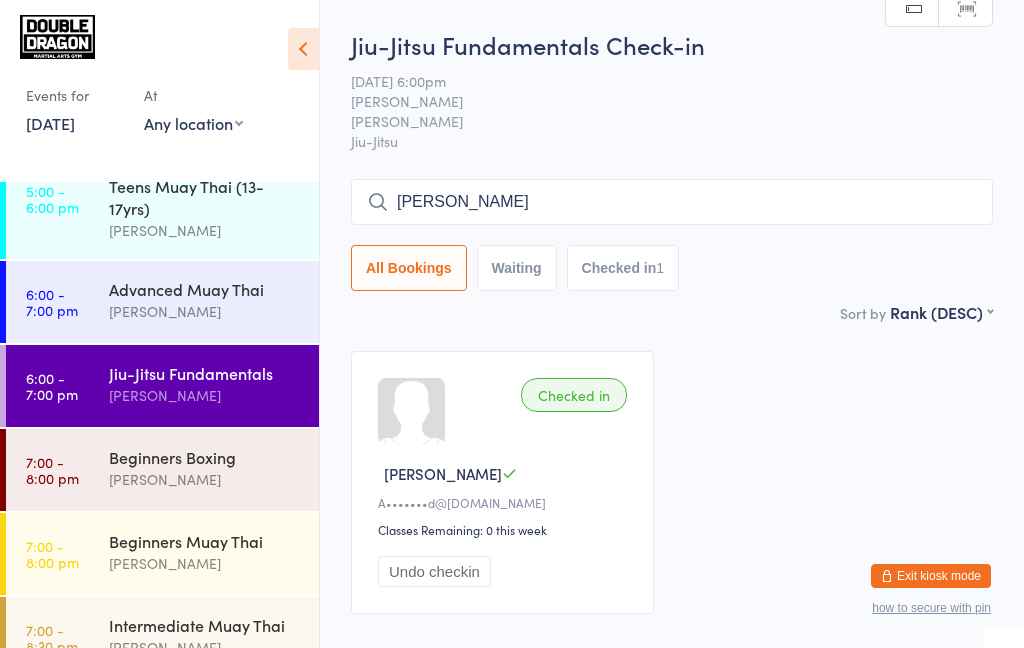 type on "Anthony go" 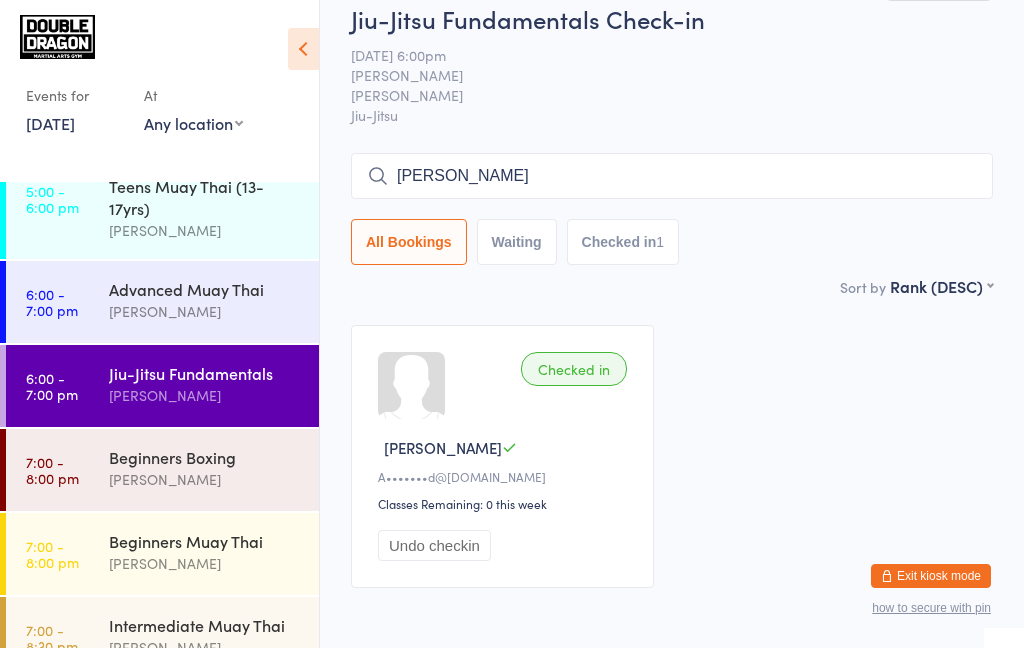 scroll, scrollTop: 106, scrollLeft: 0, axis: vertical 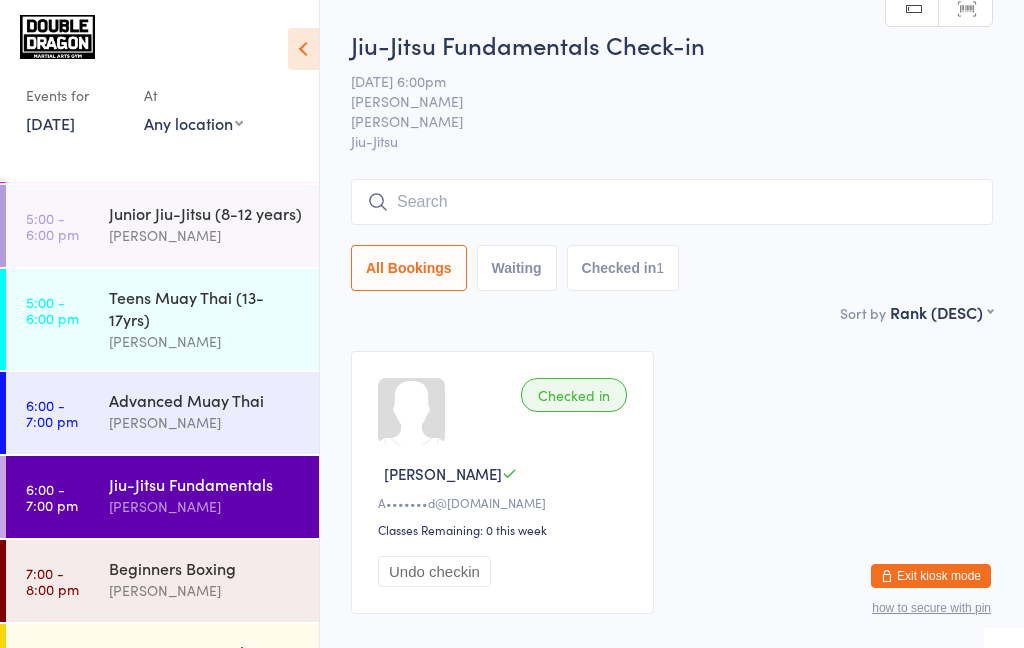 click on "[PERSON_NAME]" at bounding box center (205, 506) 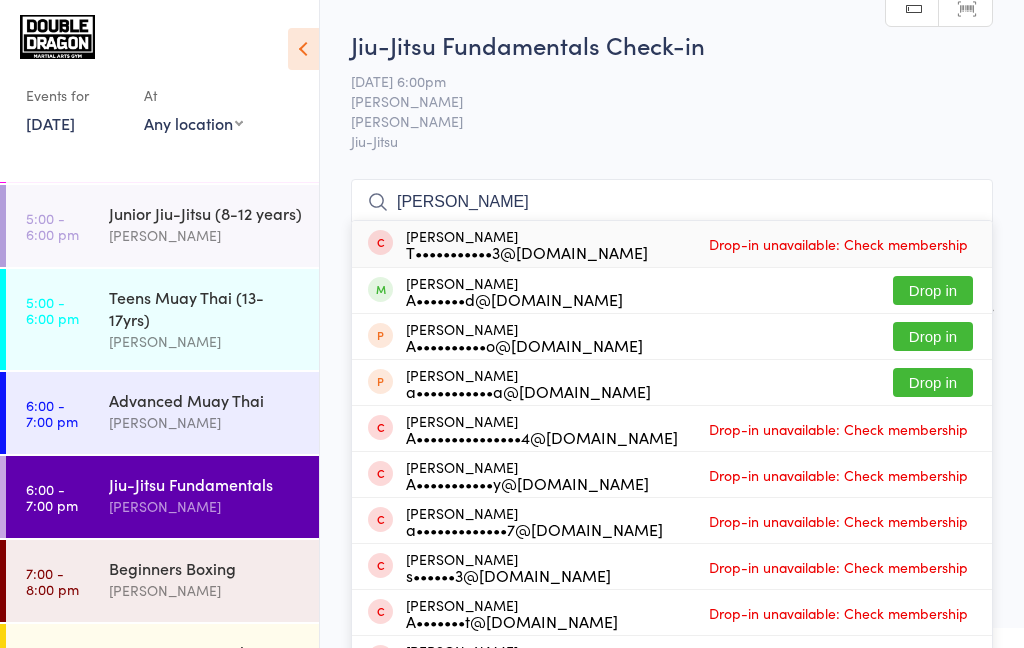 type on "[PERSON_NAME]" 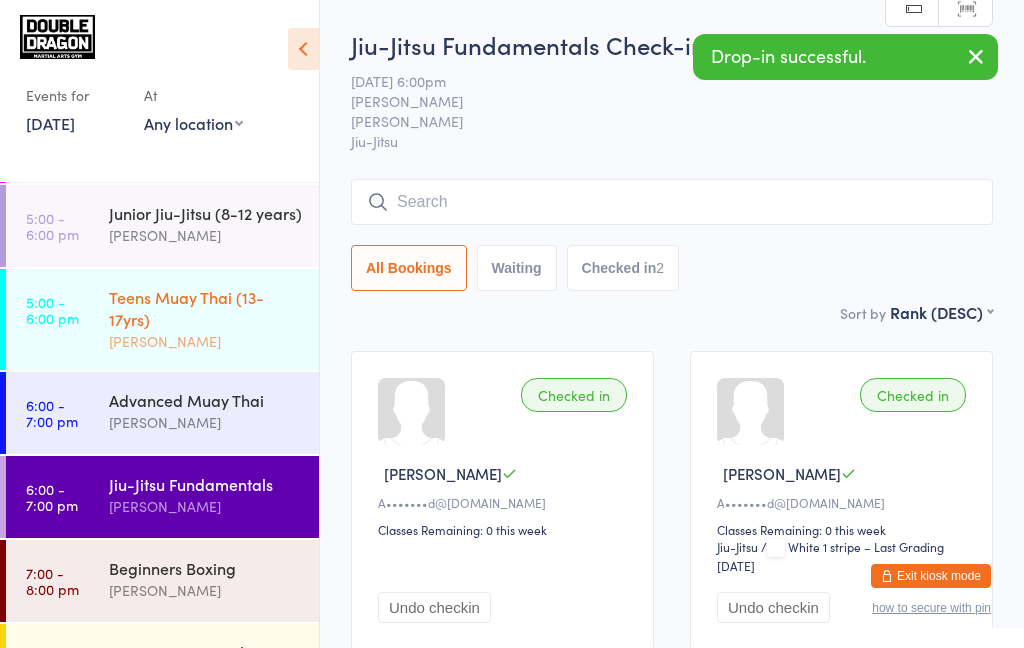 click on "[PERSON_NAME]" at bounding box center (205, 341) 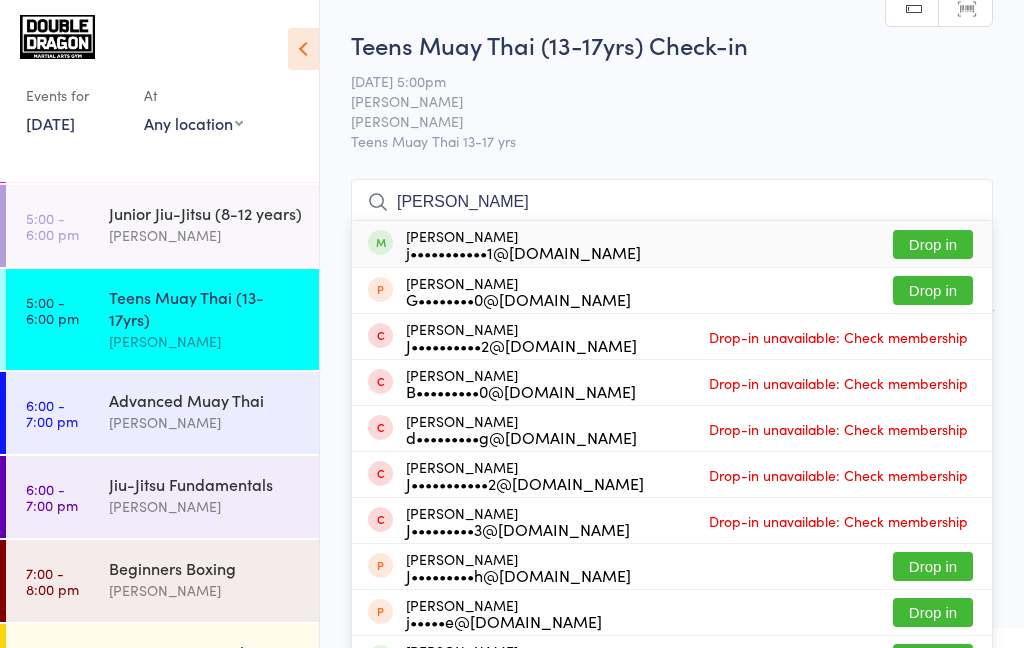 type on "[PERSON_NAME]" 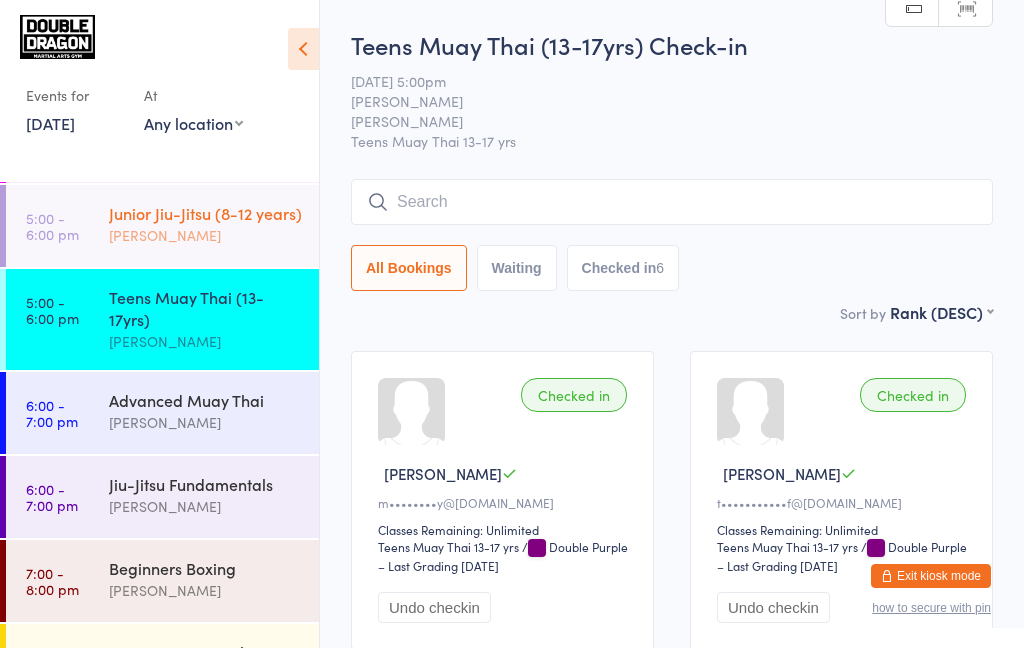 click on "[PERSON_NAME]" at bounding box center [205, 235] 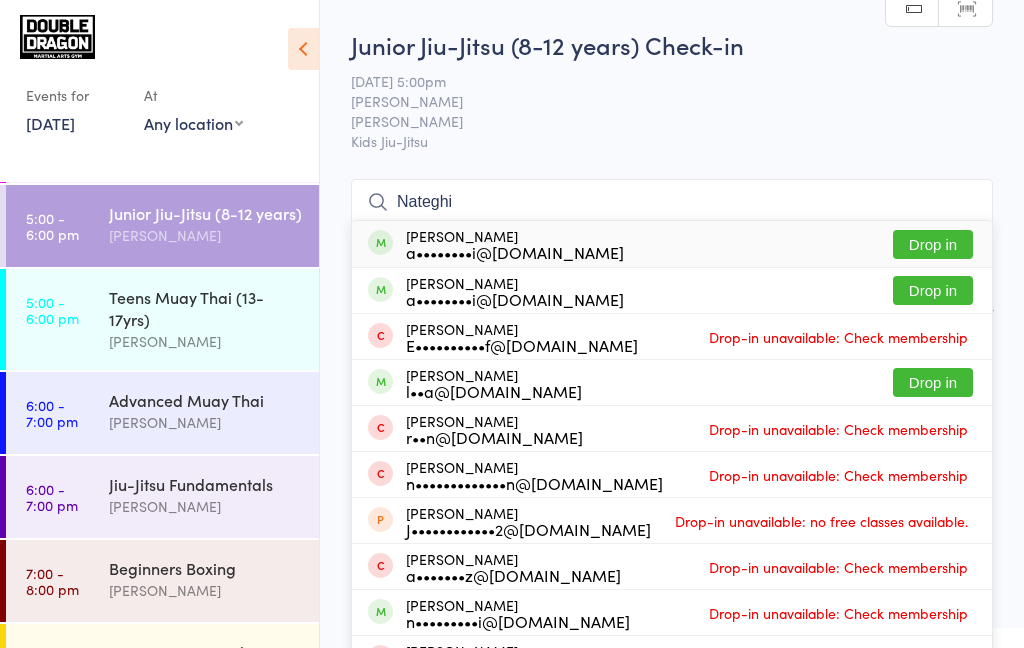 scroll, scrollTop: 4, scrollLeft: 0, axis: vertical 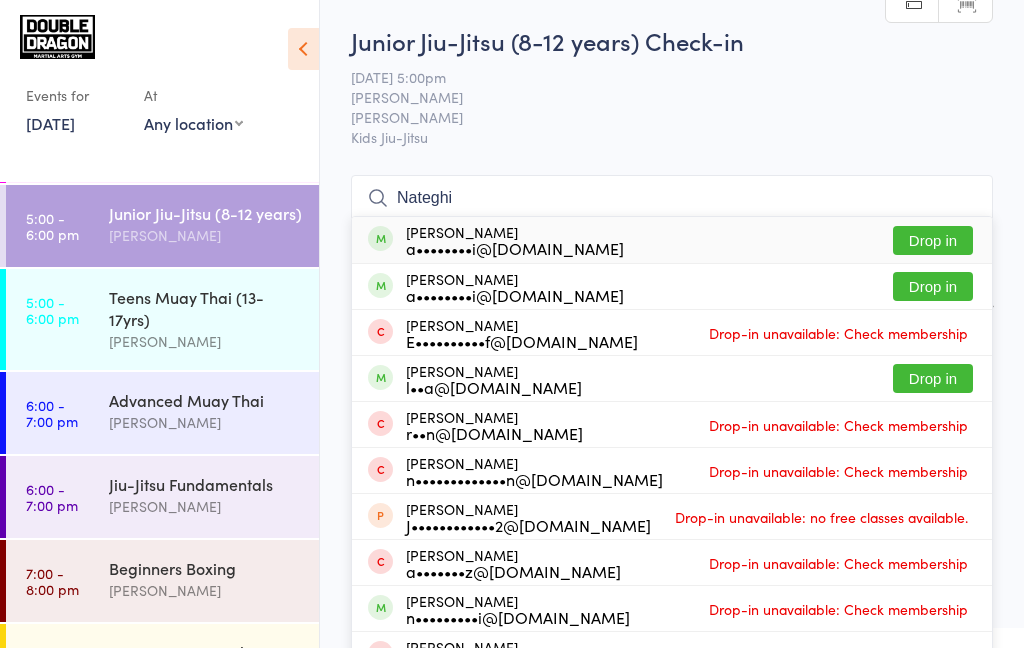 type on "Nateghi" 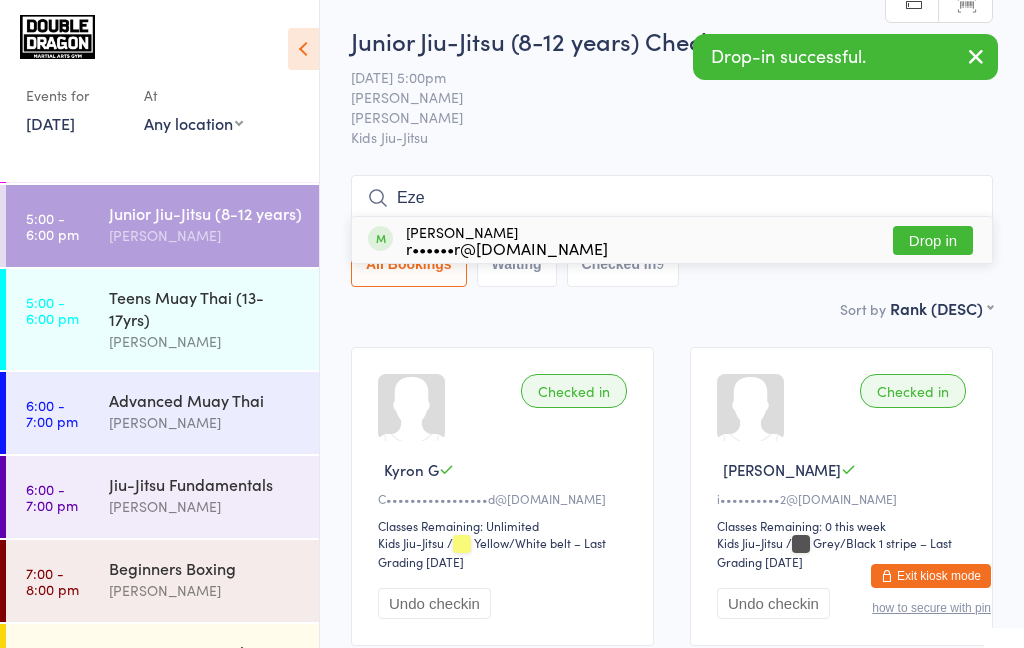 type on "Eze" 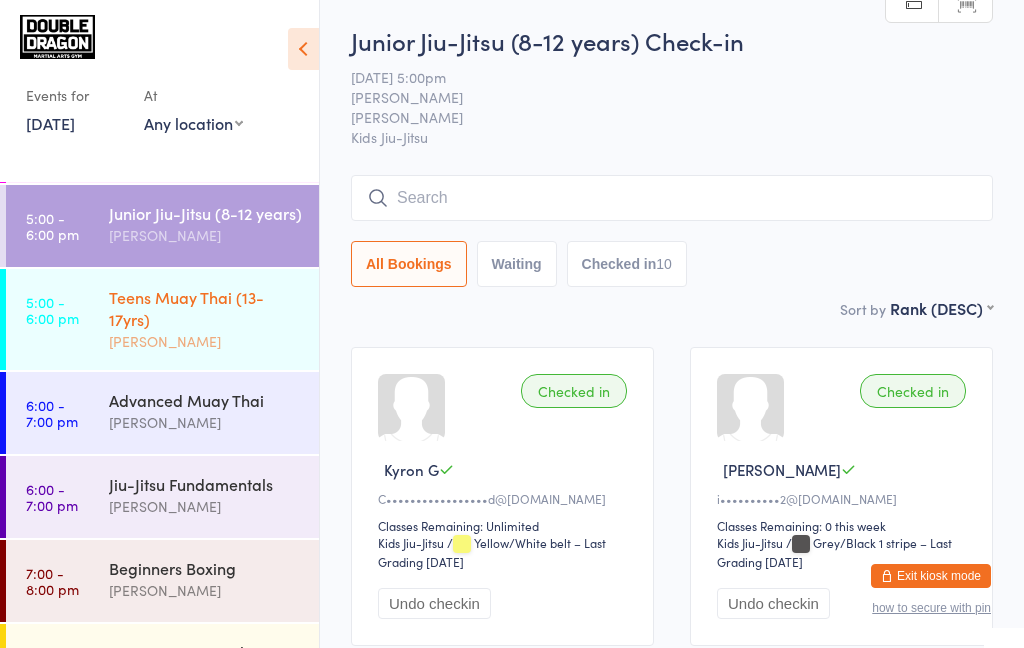 click on "Teens Muay Thai (13-17yrs)" at bounding box center (205, 308) 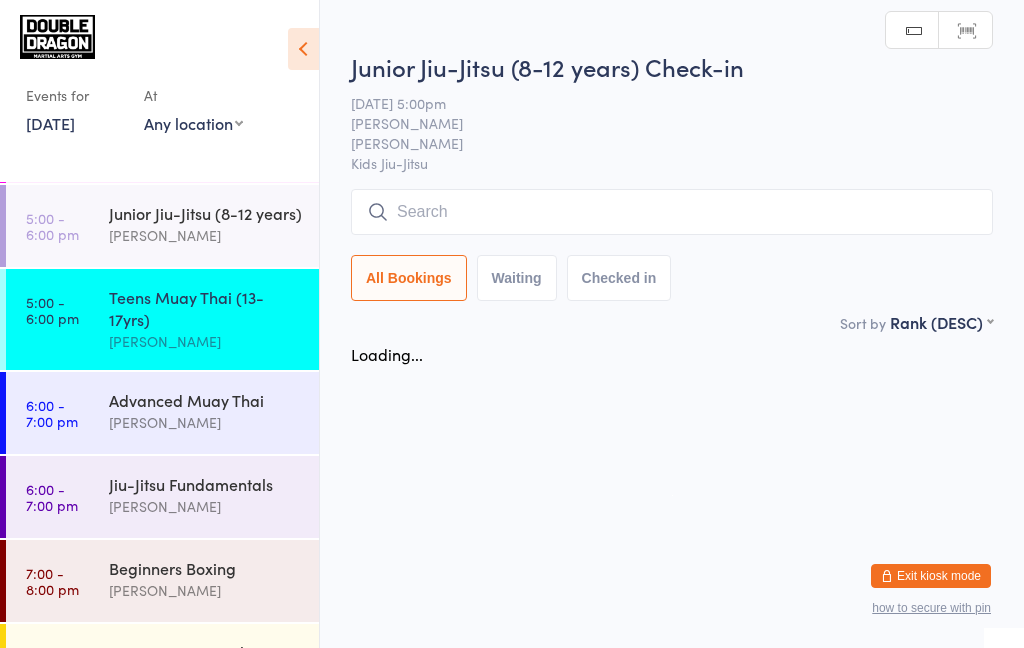 scroll, scrollTop: 0, scrollLeft: 0, axis: both 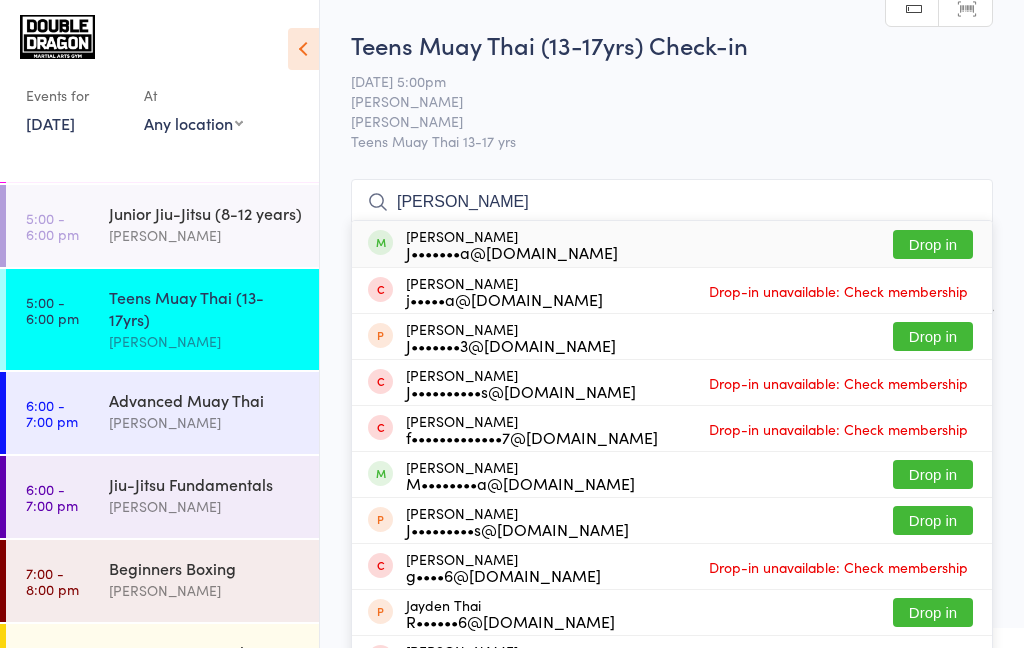 type on "[PERSON_NAME]" 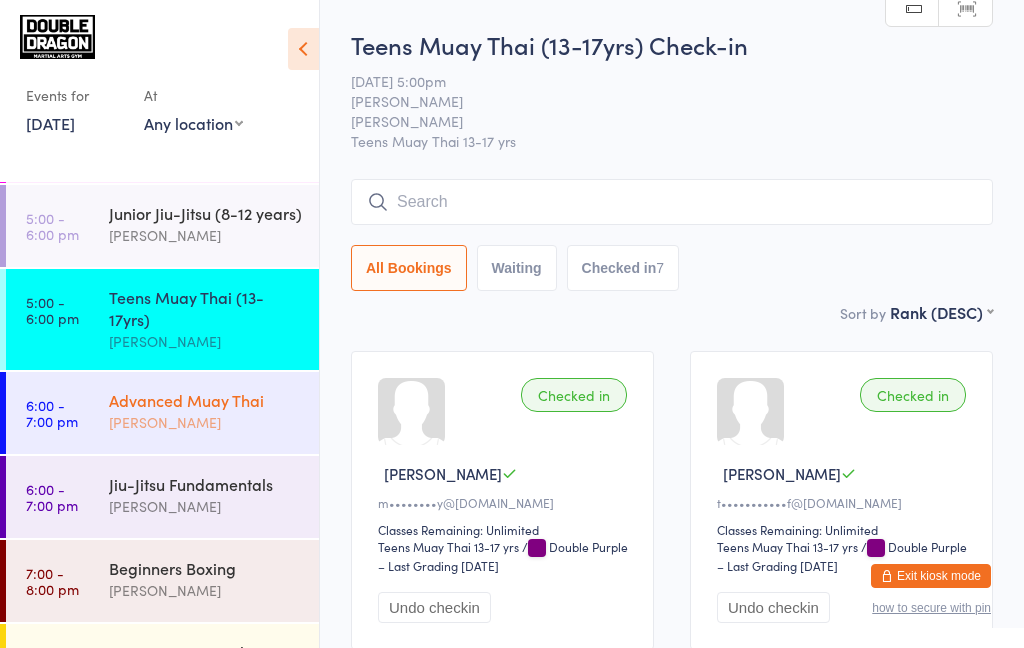 click on "[PERSON_NAME]" at bounding box center (205, 422) 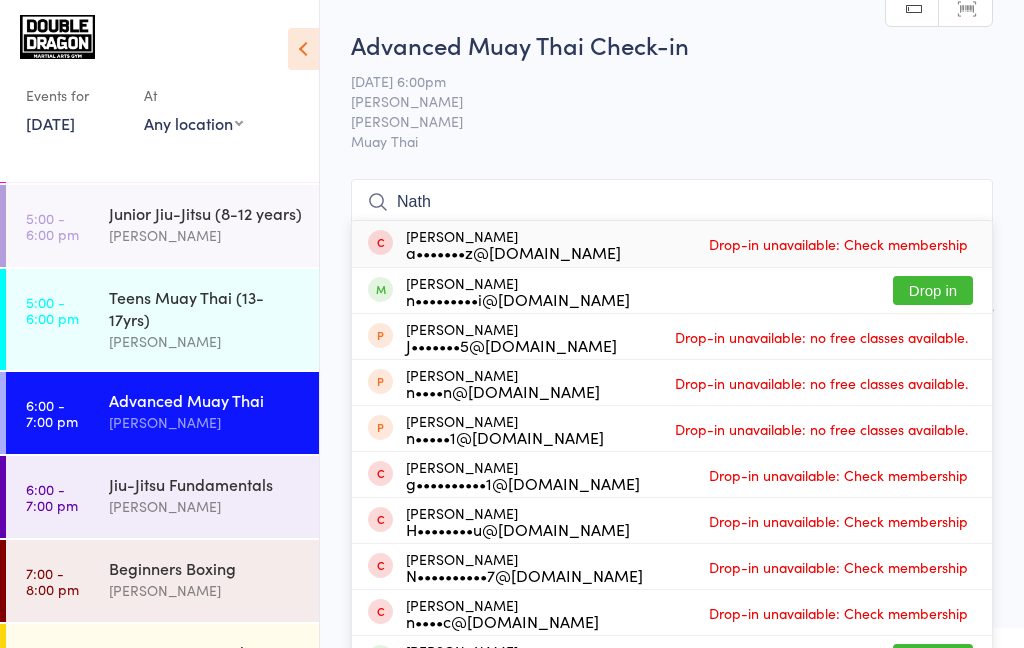 type on "Nath" 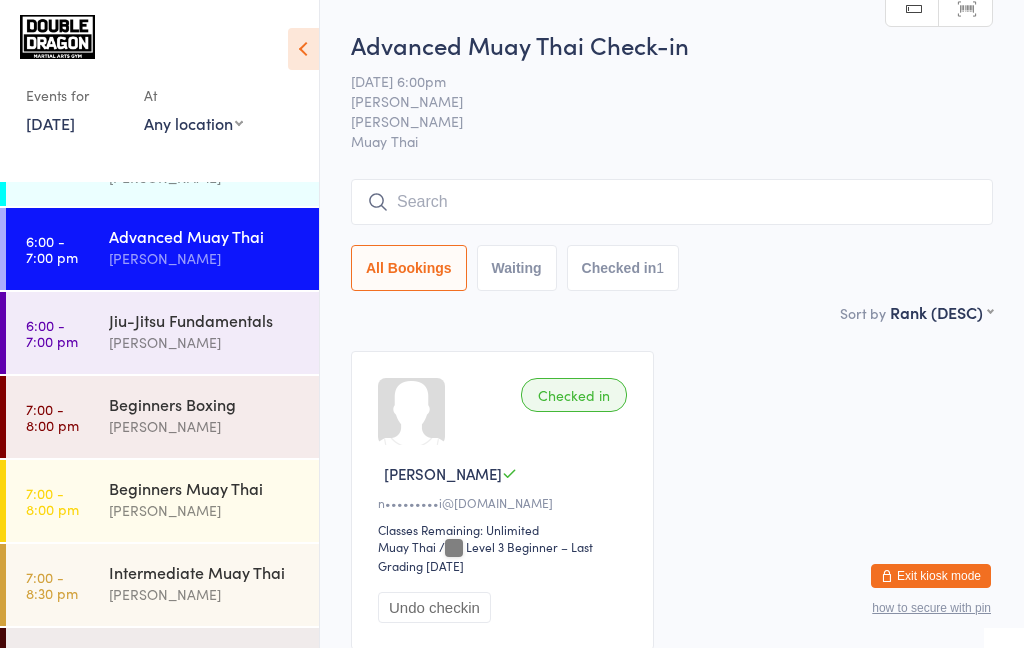 scroll, scrollTop: 582, scrollLeft: 0, axis: vertical 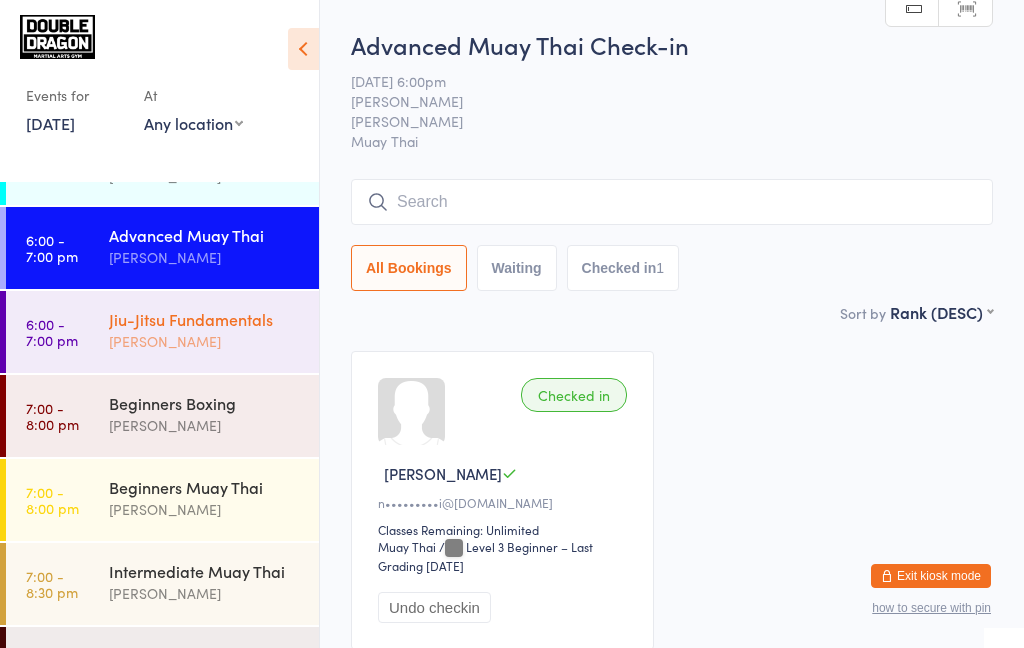 click on "[PERSON_NAME]" at bounding box center (205, 341) 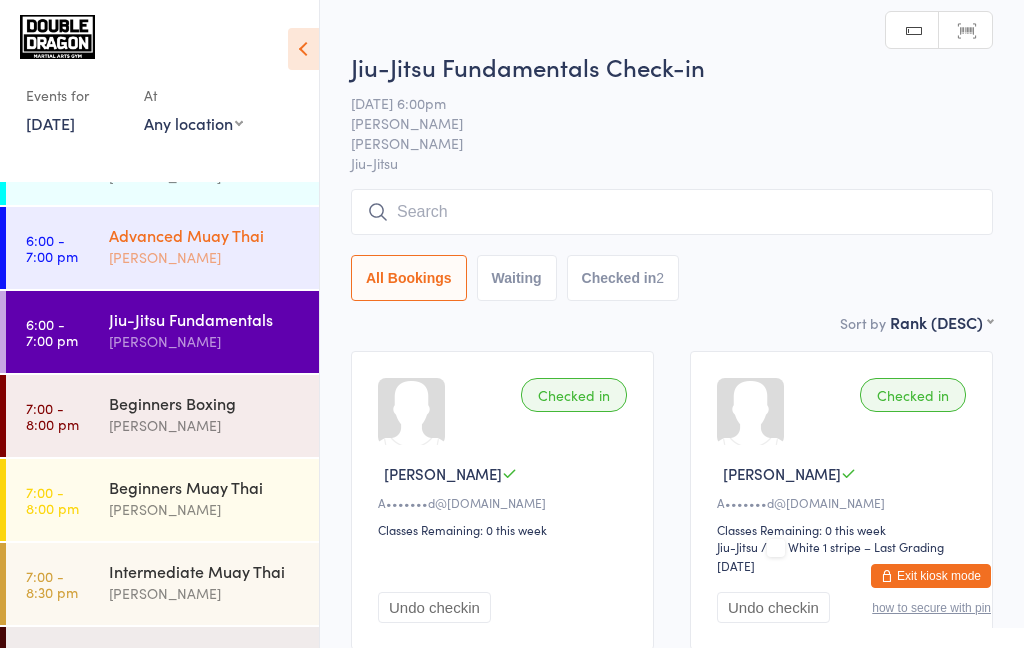 click on "Advanced Muay Thai [PERSON_NAME]" at bounding box center [214, 246] 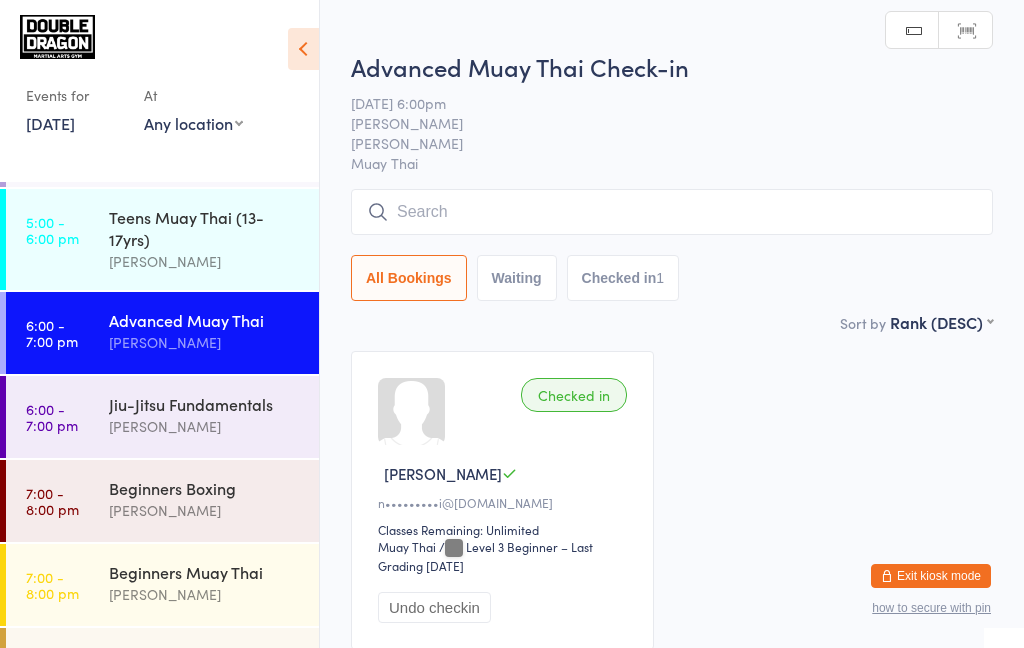 scroll, scrollTop: 495, scrollLeft: 0, axis: vertical 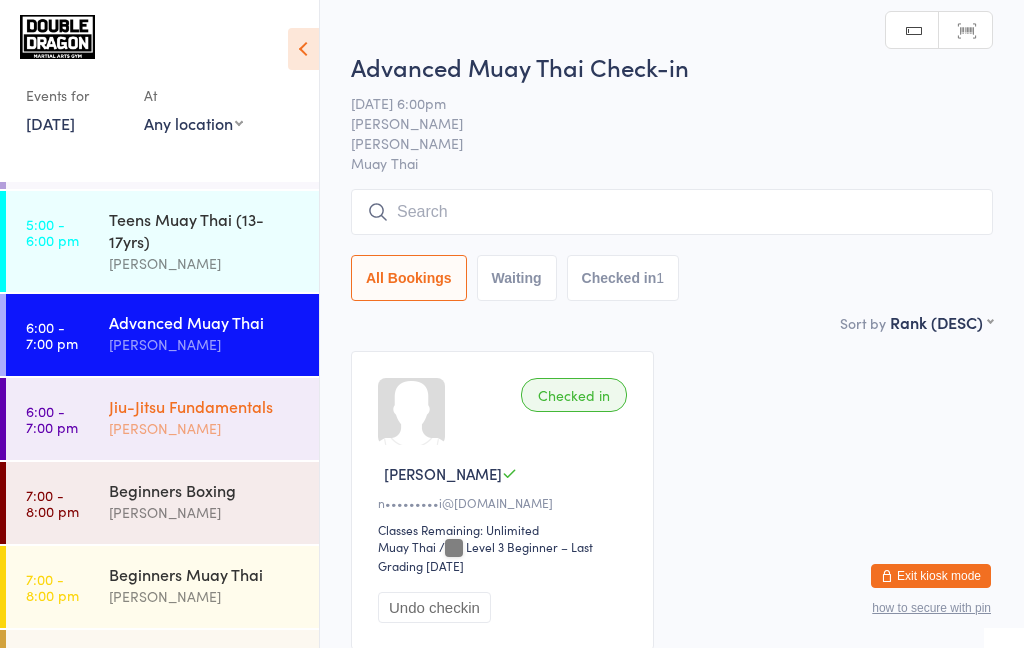 click on "[PERSON_NAME]" at bounding box center [205, 428] 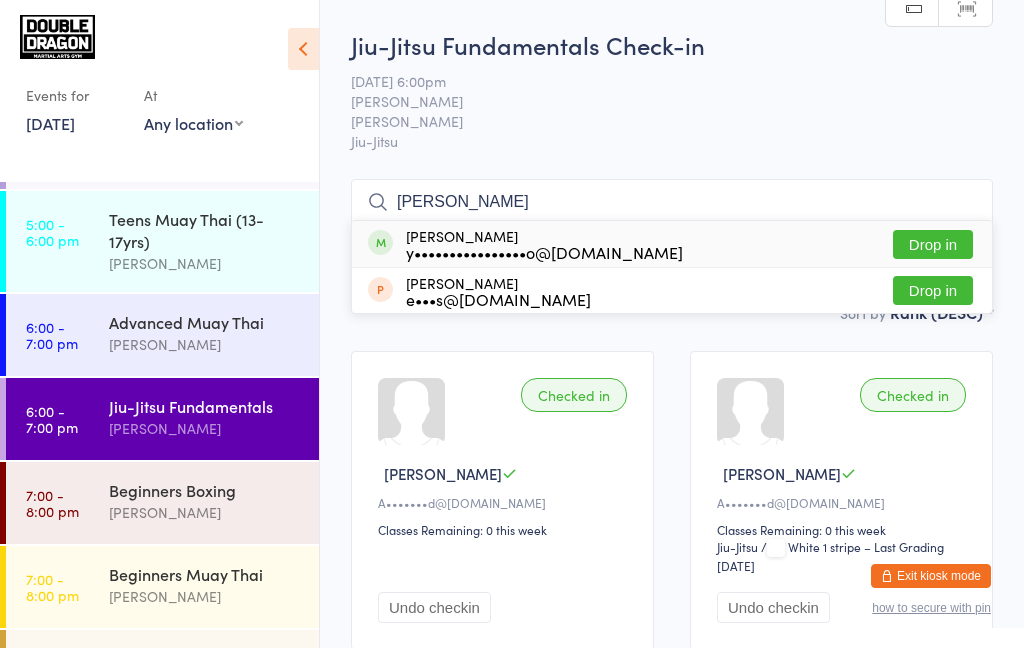 type on "[PERSON_NAME]" 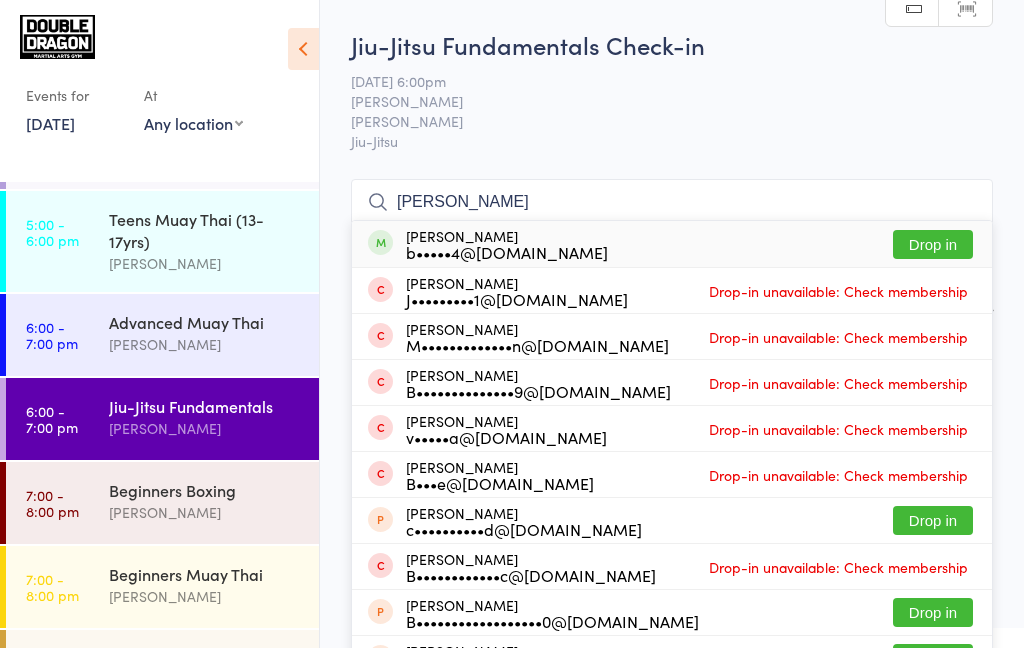 type on "[PERSON_NAME]" 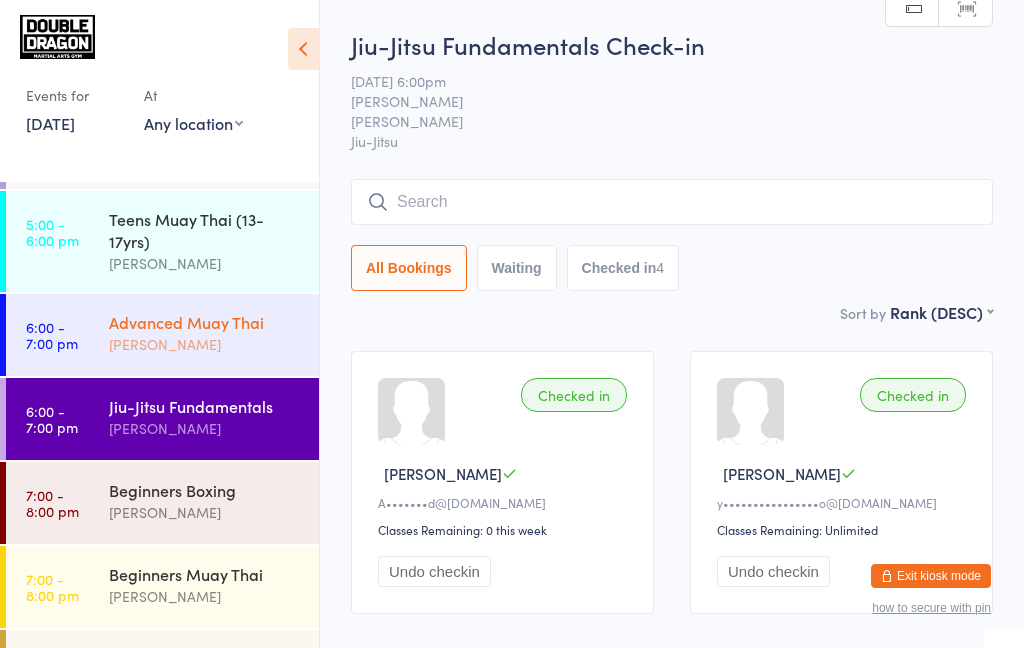 click on "[PERSON_NAME]" at bounding box center [205, 344] 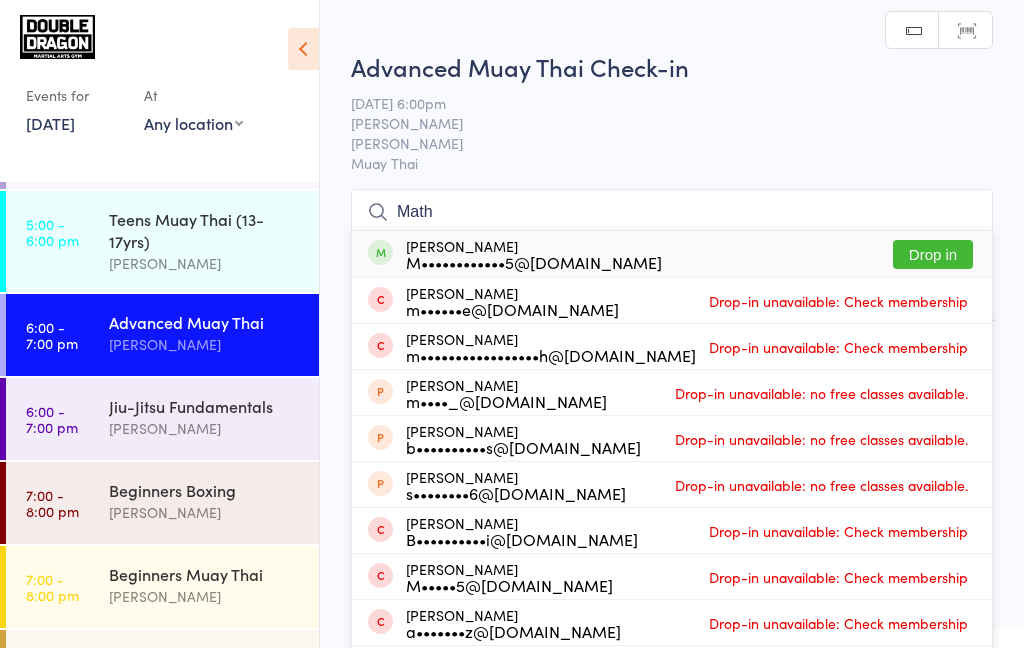 type on "Math" 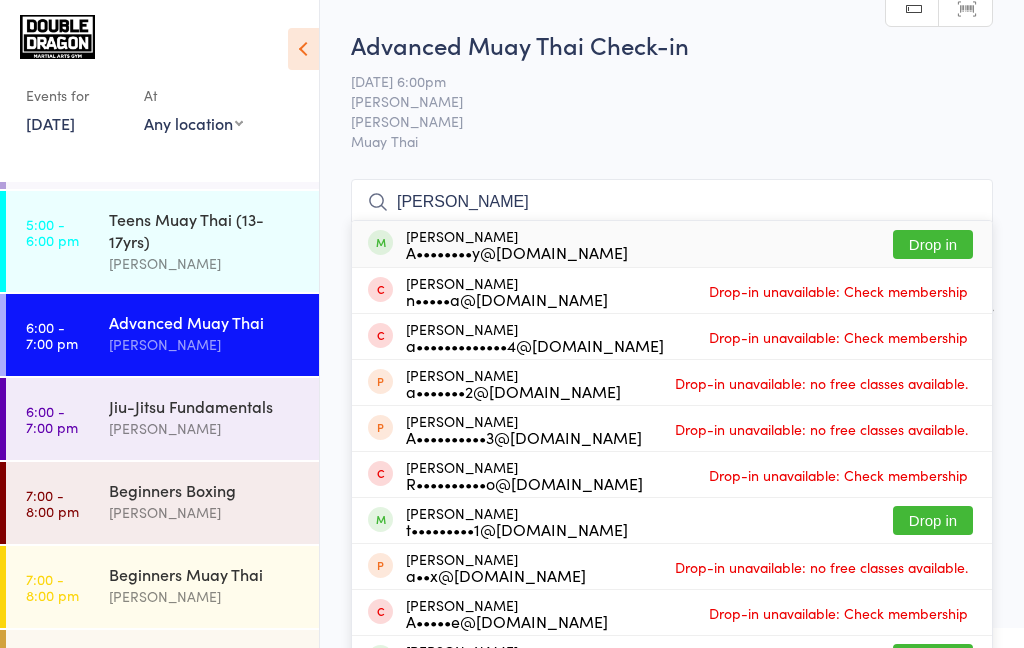 type on "[PERSON_NAME]" 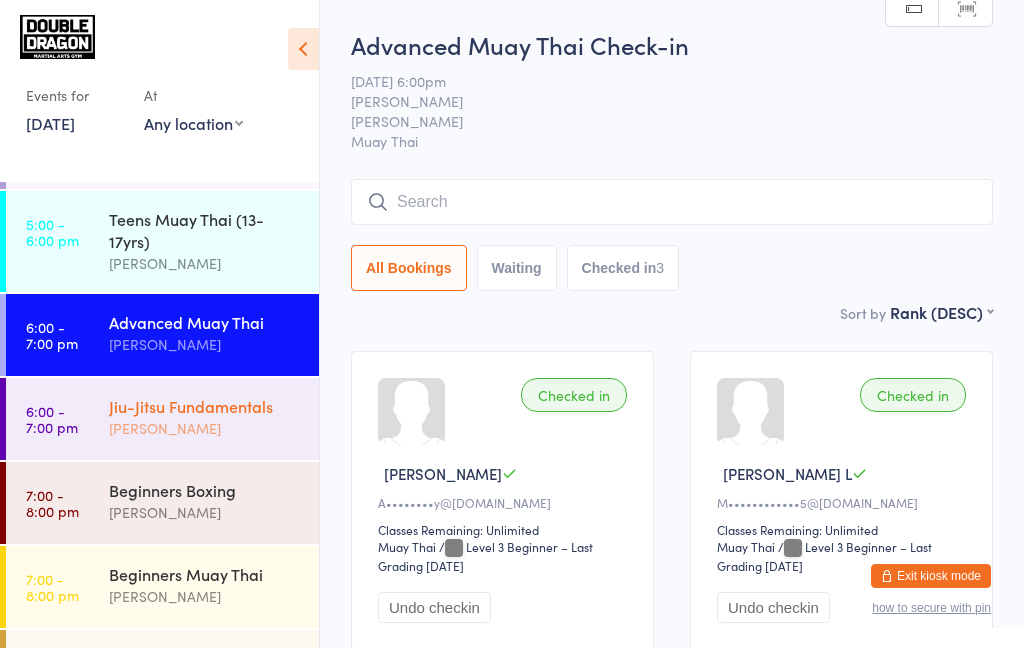 click on "[PERSON_NAME]" at bounding box center [205, 428] 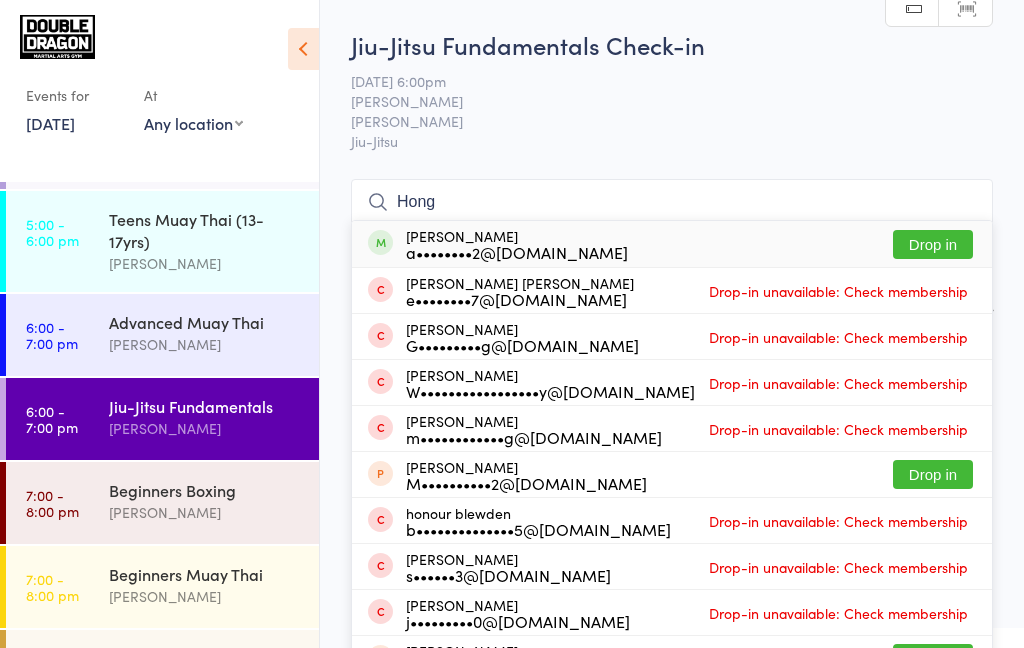 type on "Hong" 